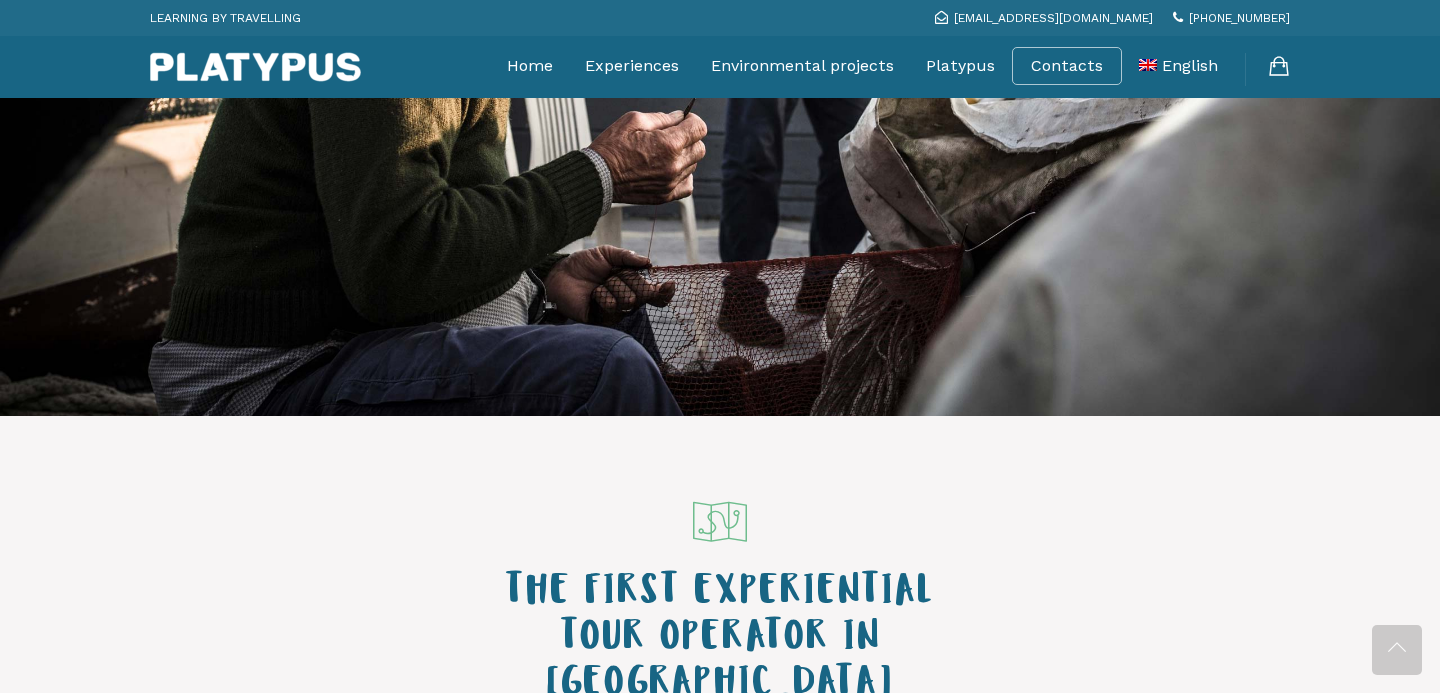 scroll, scrollTop: 0, scrollLeft: 0, axis: both 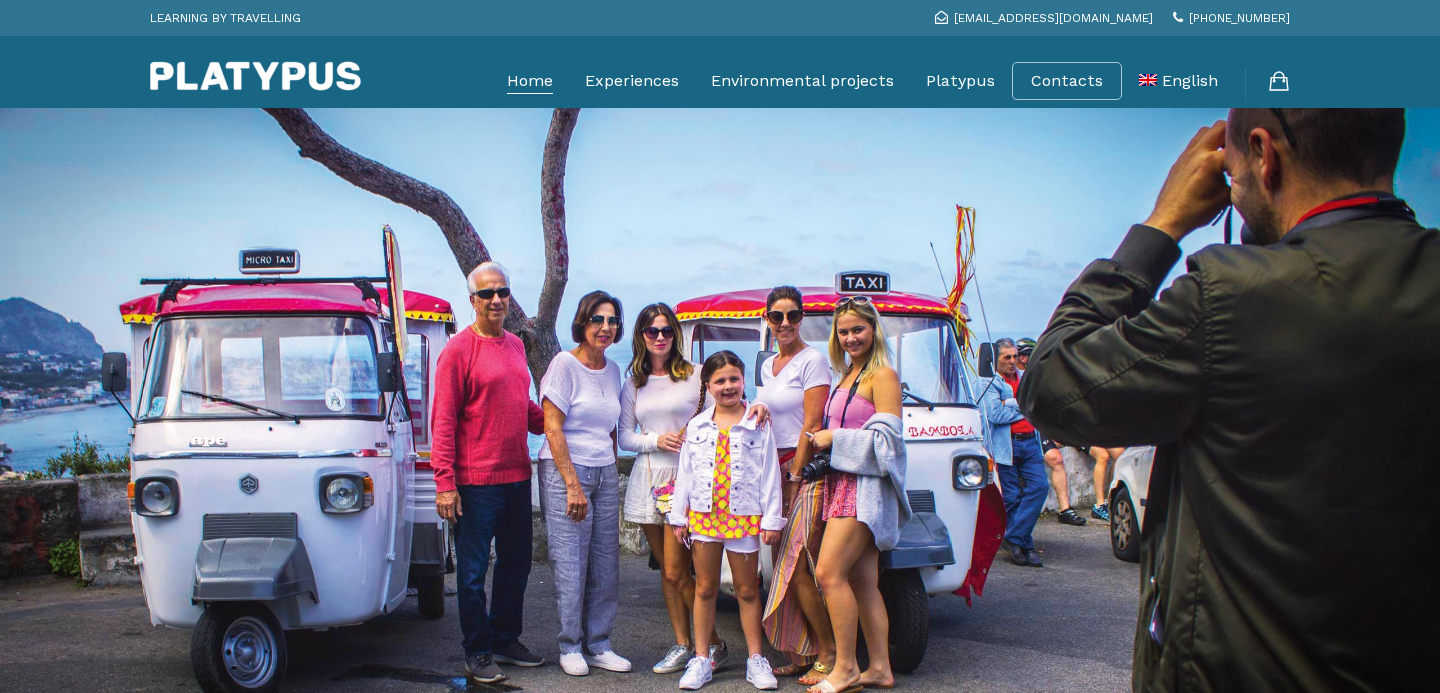 click on "Home" at bounding box center (530, -32) 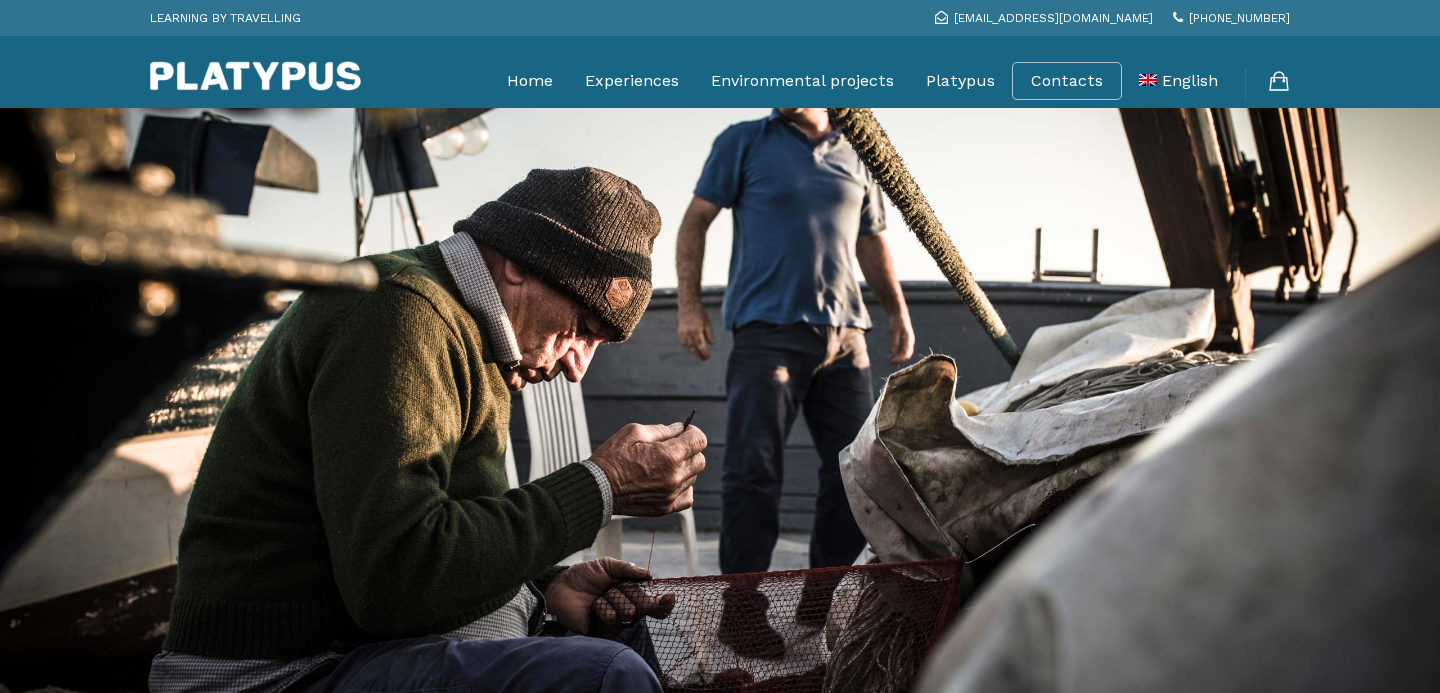 scroll, scrollTop: 0, scrollLeft: 0, axis: both 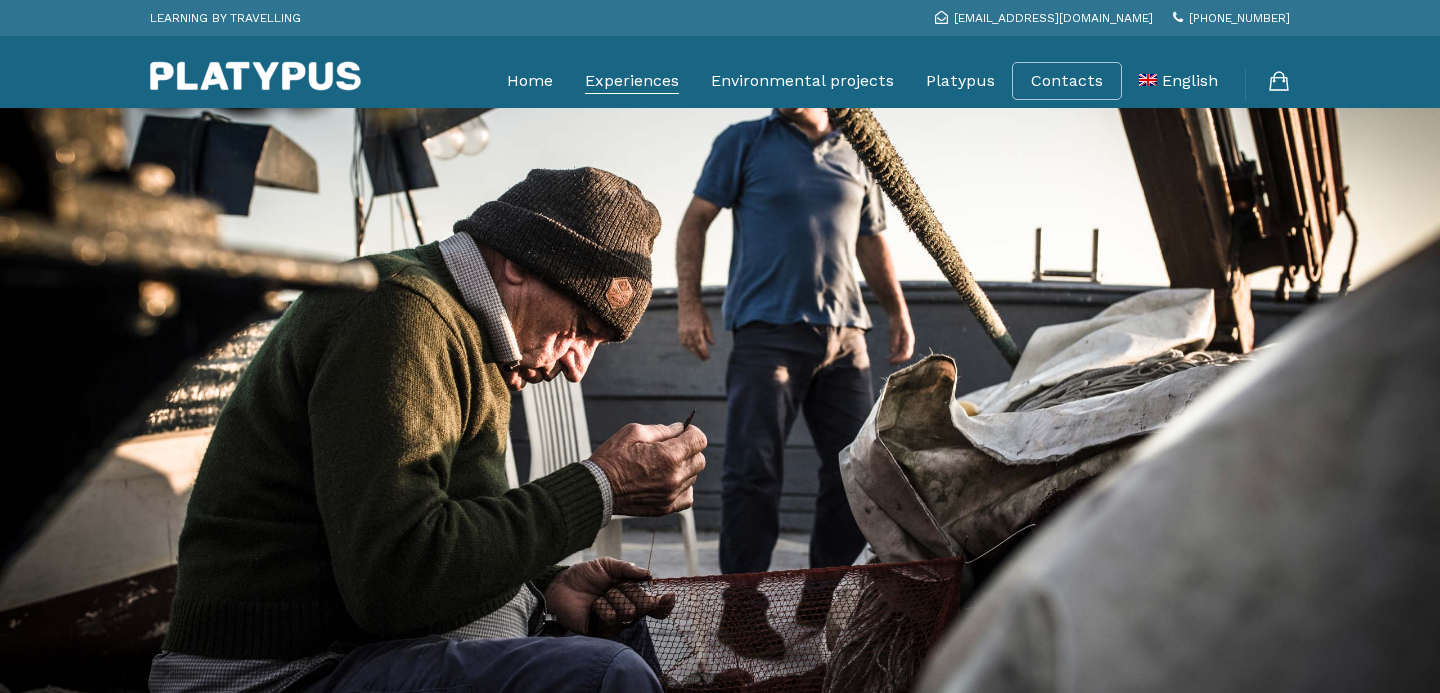 click on "Experiences" at bounding box center (632, -32) 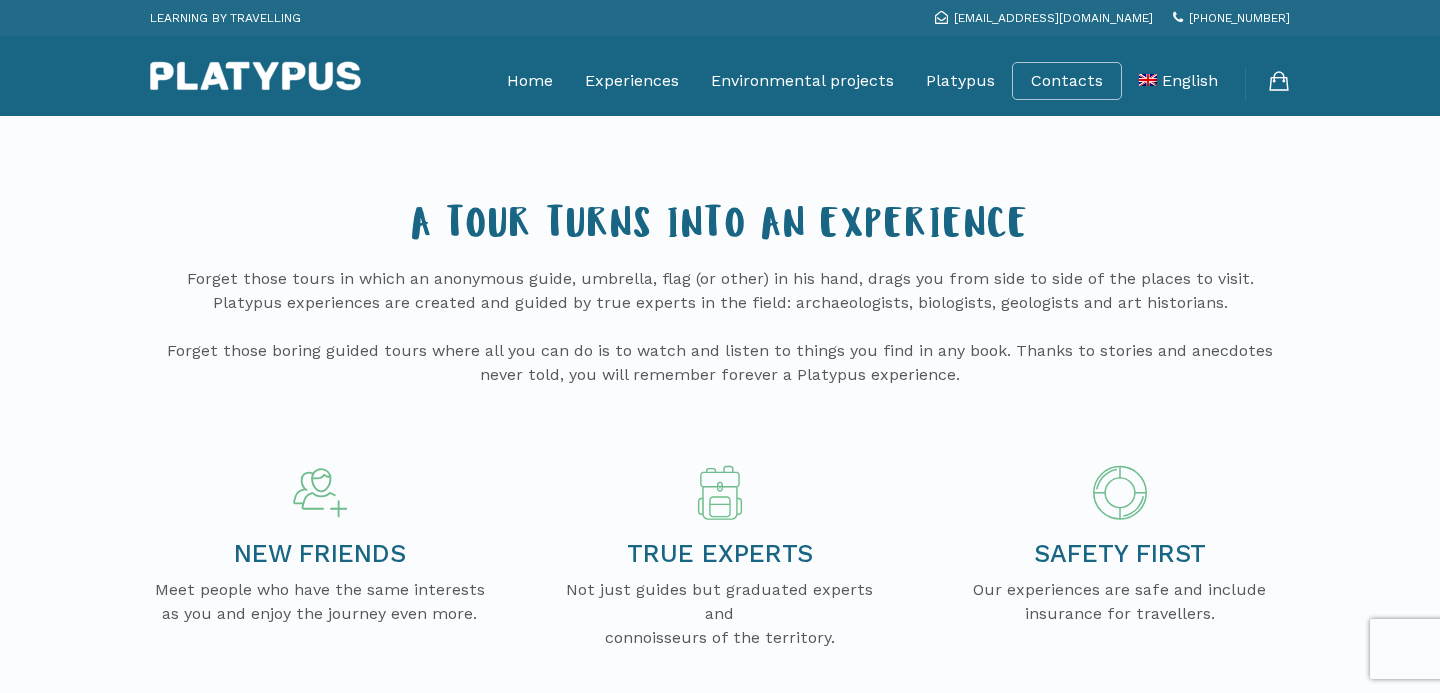 scroll, scrollTop: 0, scrollLeft: 0, axis: both 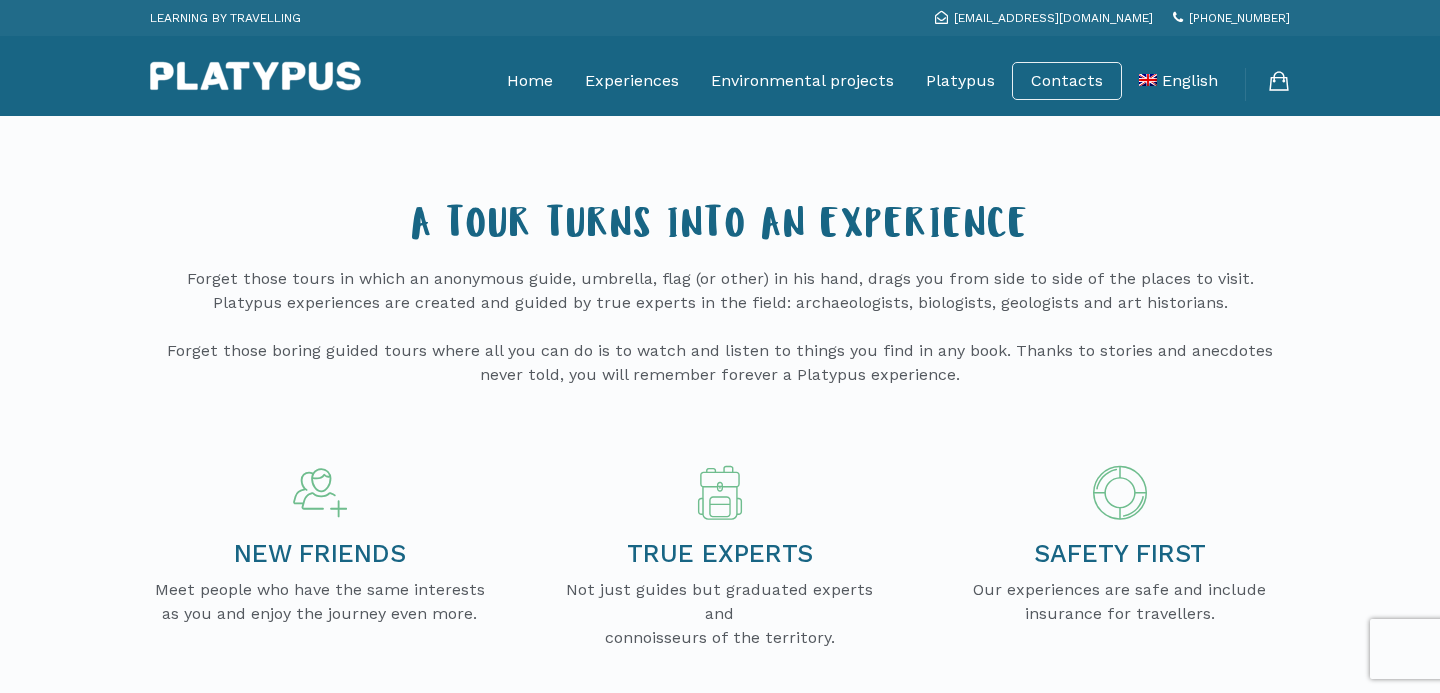click on "Contacts" at bounding box center [1067, -32] 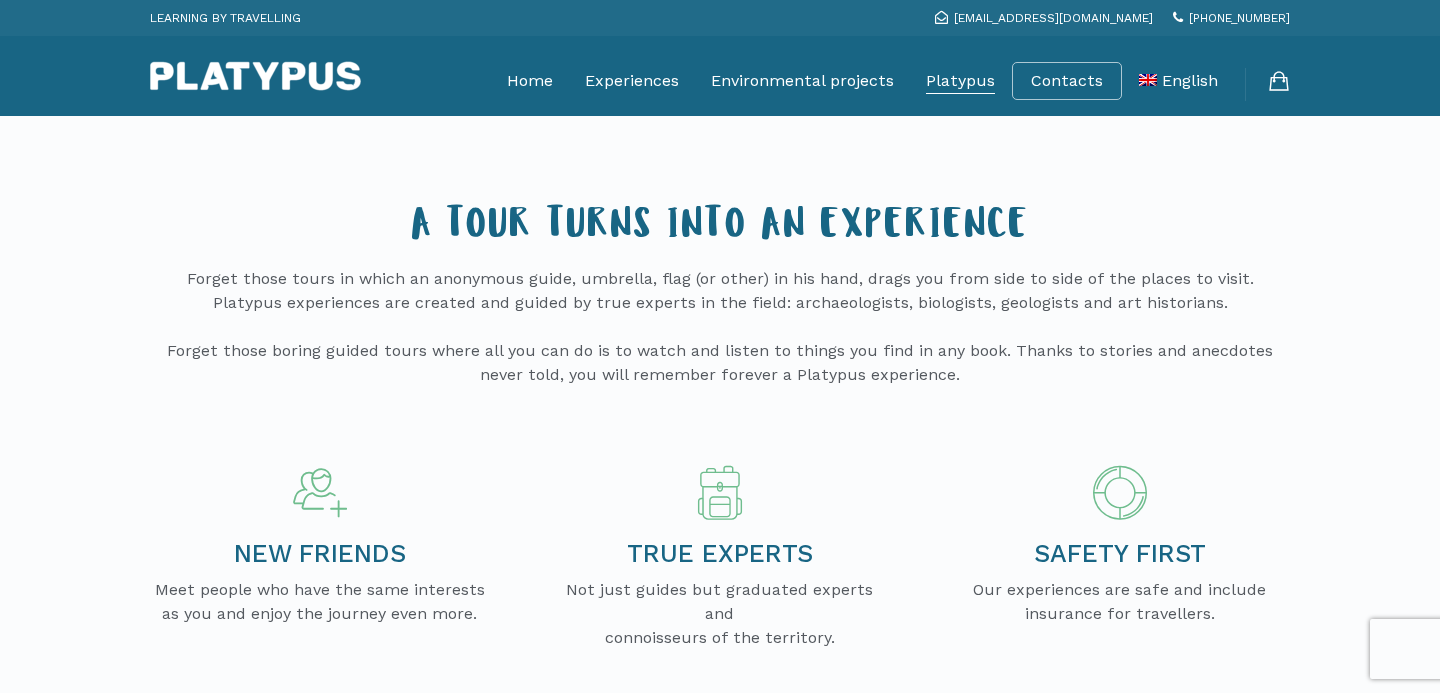 click on "Platypus" at bounding box center [960, -32] 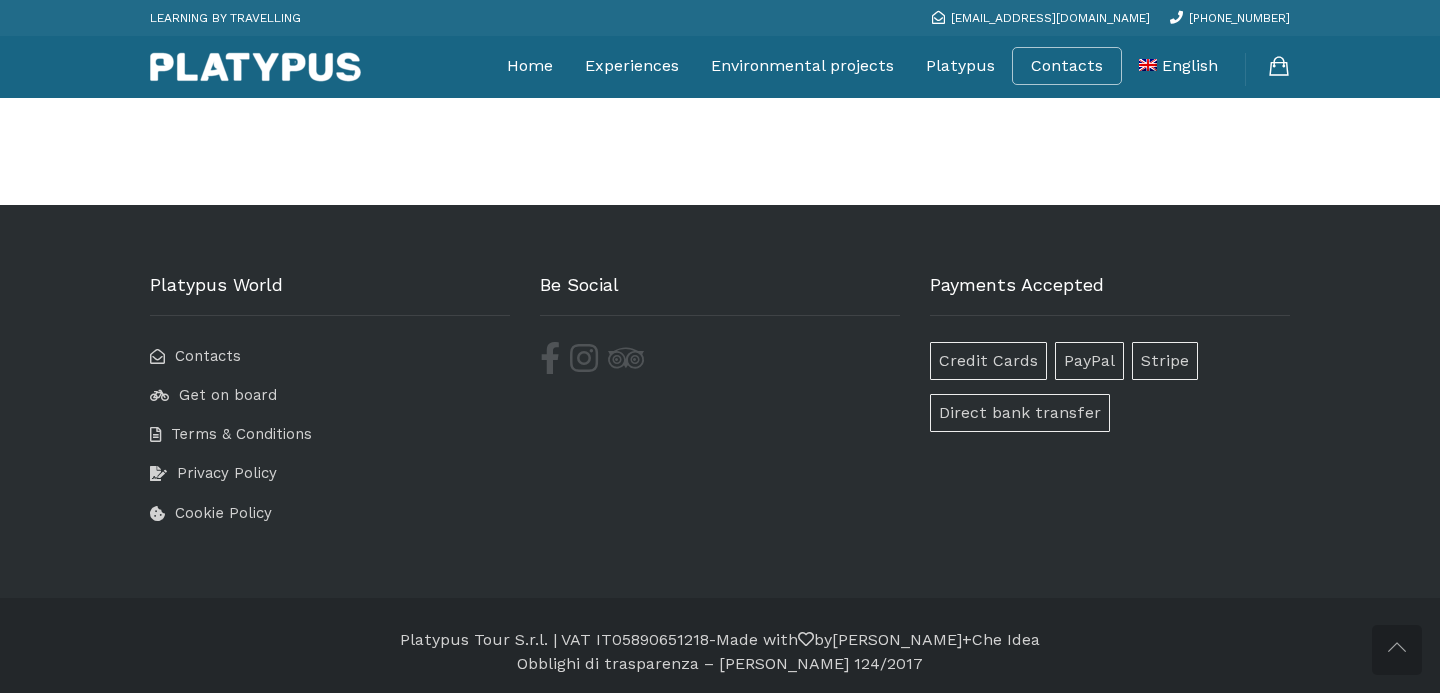 scroll, scrollTop: 2352, scrollLeft: 0, axis: vertical 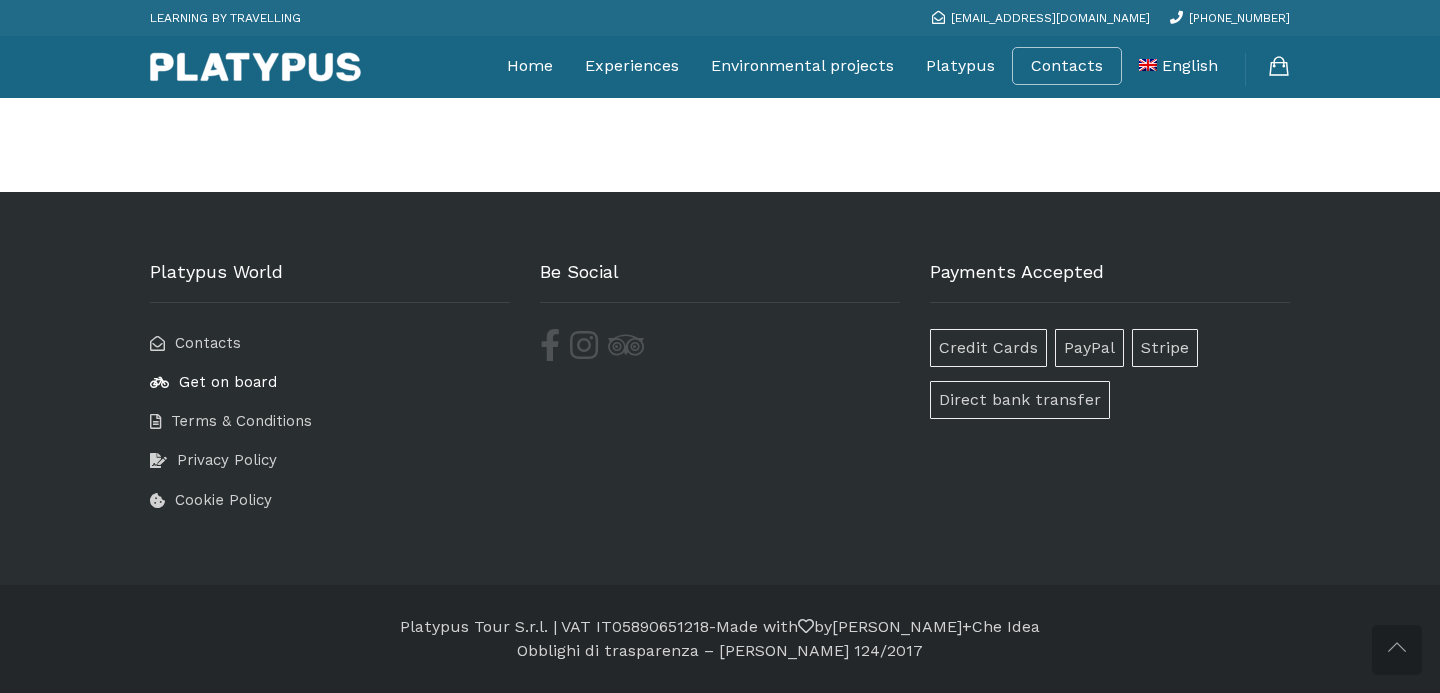click on "Get on board" at bounding box center (228, 382) 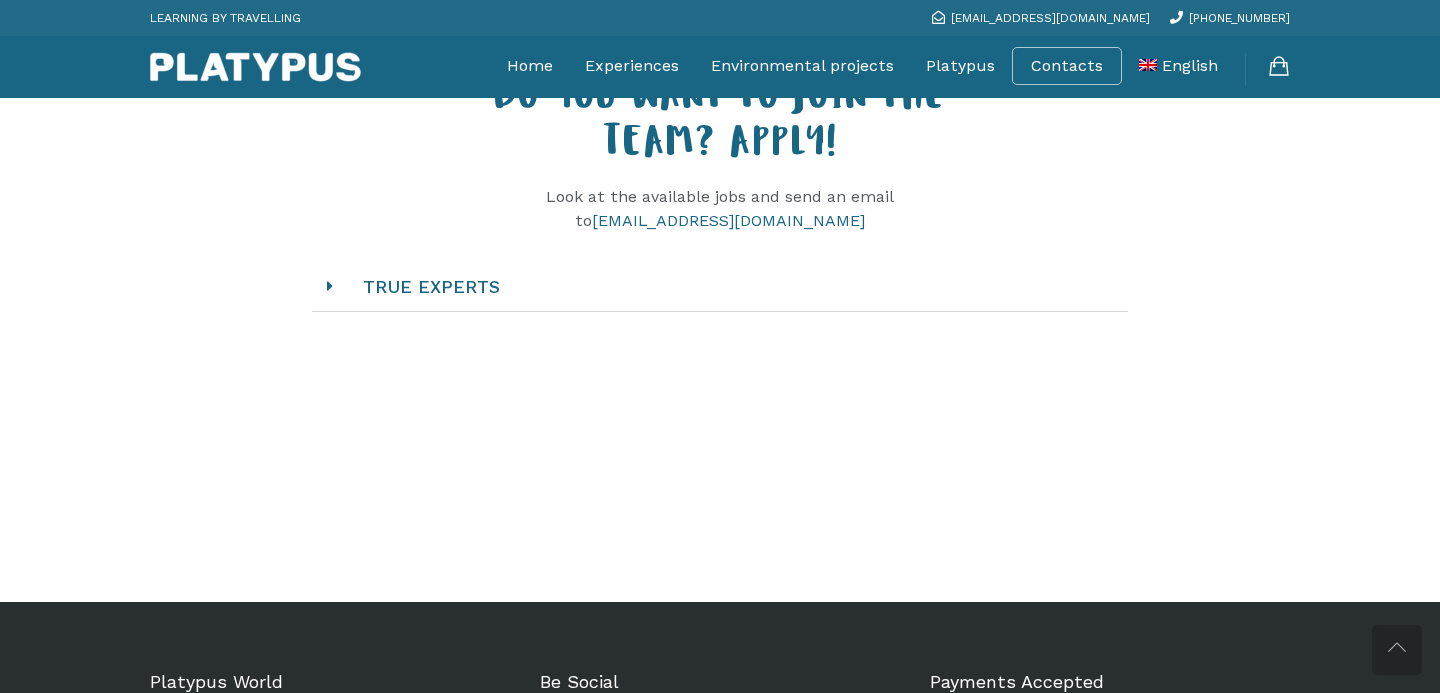 scroll, scrollTop: 1910, scrollLeft: 0, axis: vertical 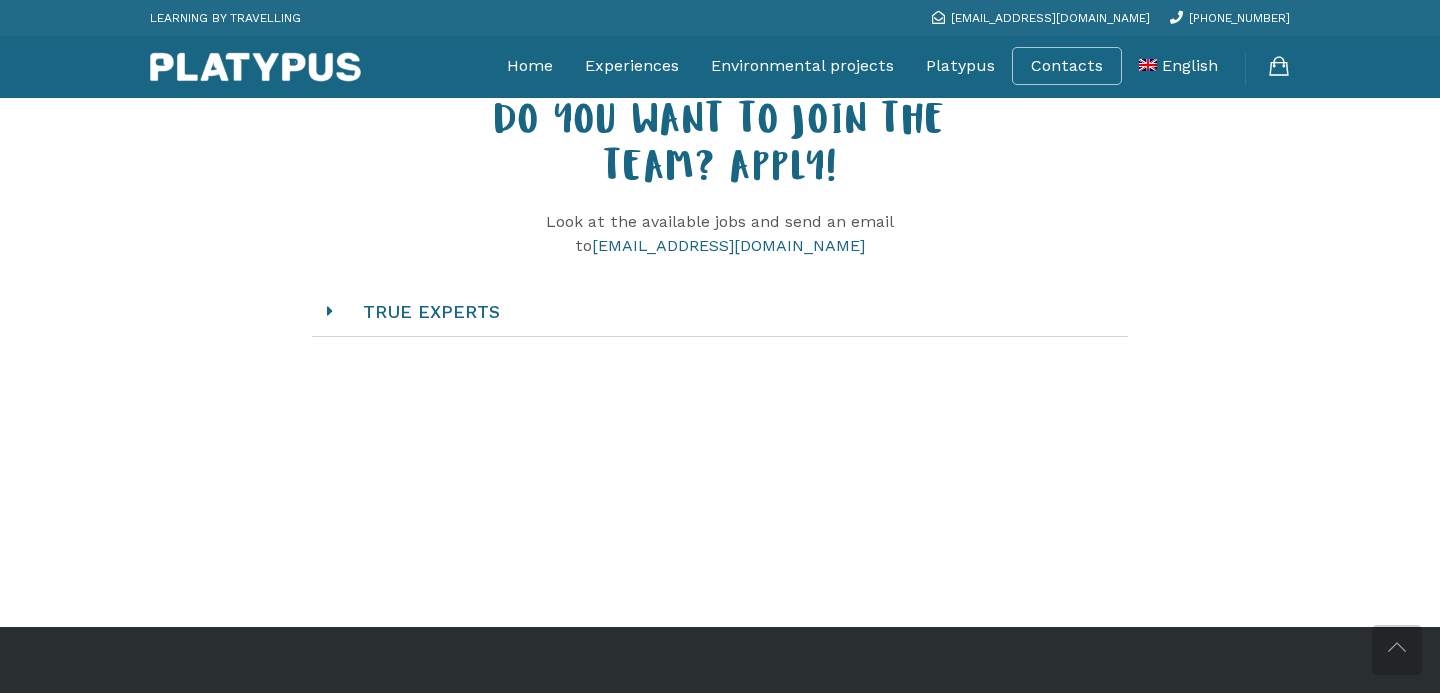 click at bounding box center (335, 311) 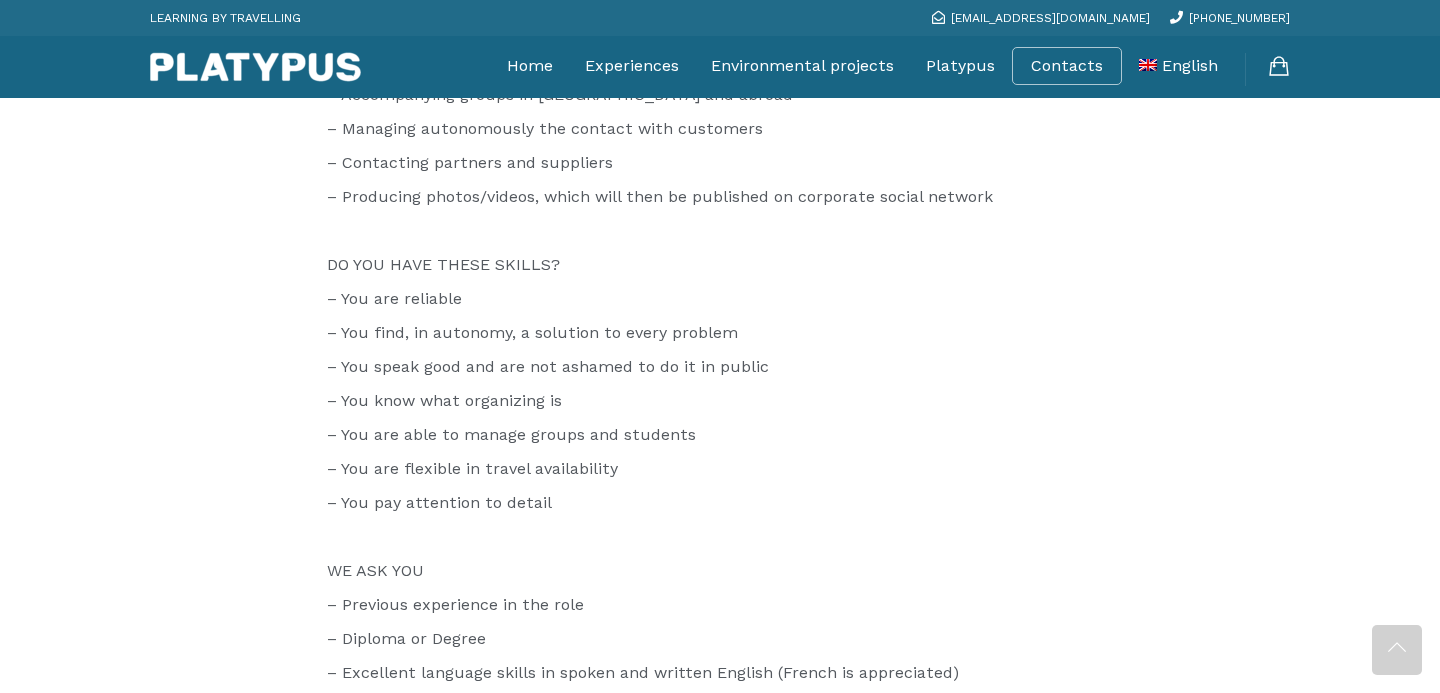 scroll, scrollTop: 2712, scrollLeft: 0, axis: vertical 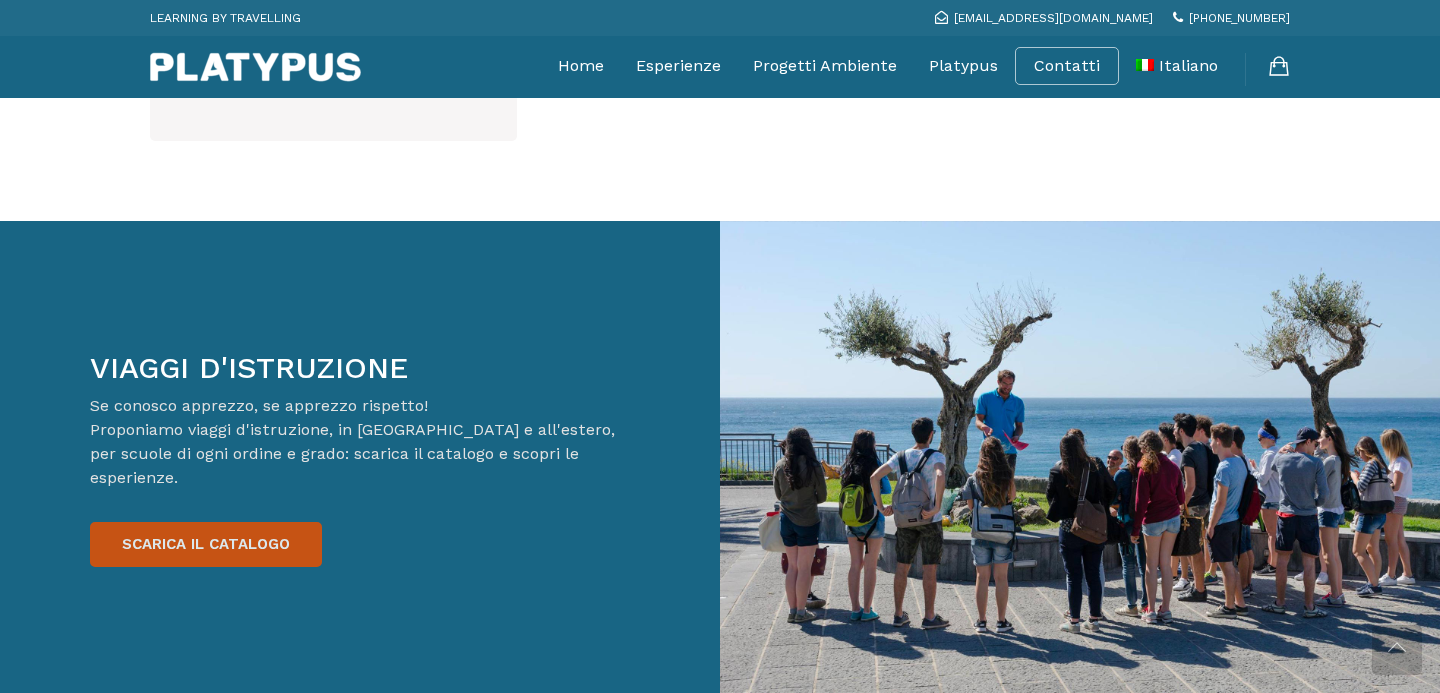 click on "SCARICA IL CATALOGO" at bounding box center [206, 544] 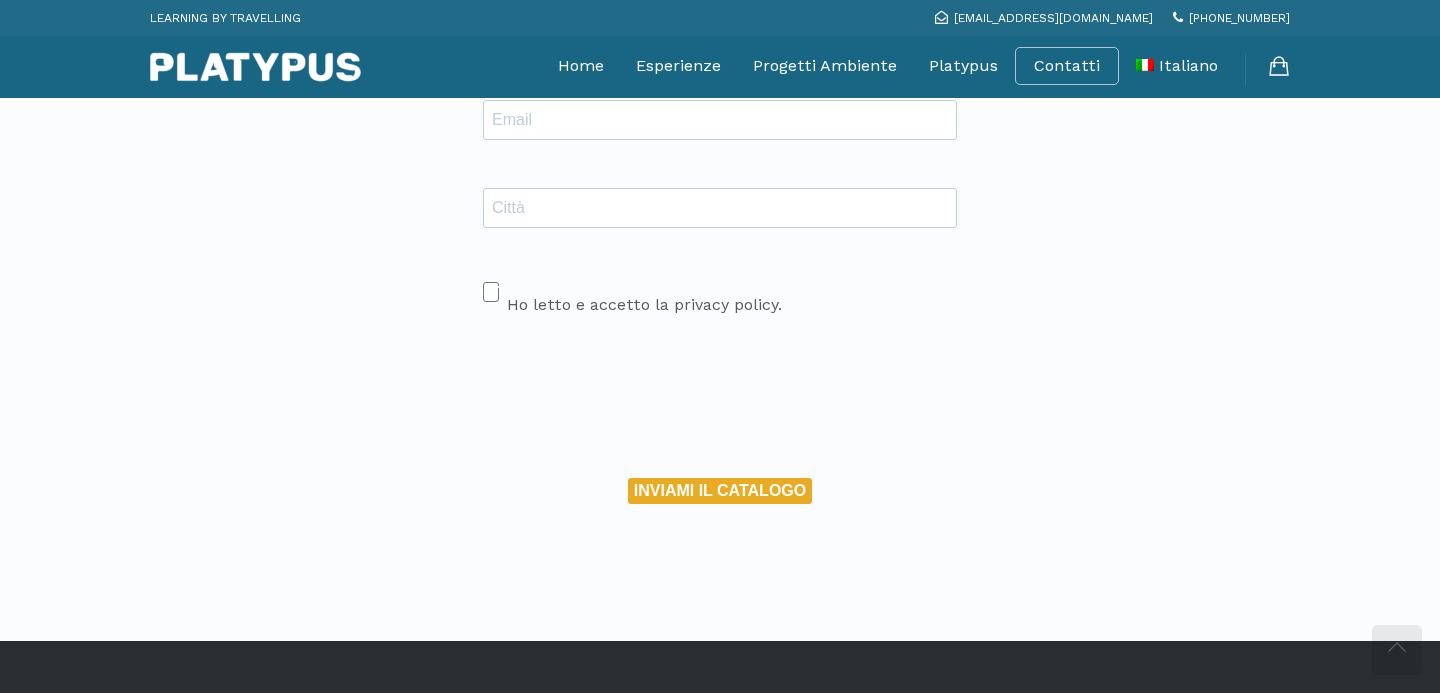 scroll, scrollTop: 679, scrollLeft: 0, axis: vertical 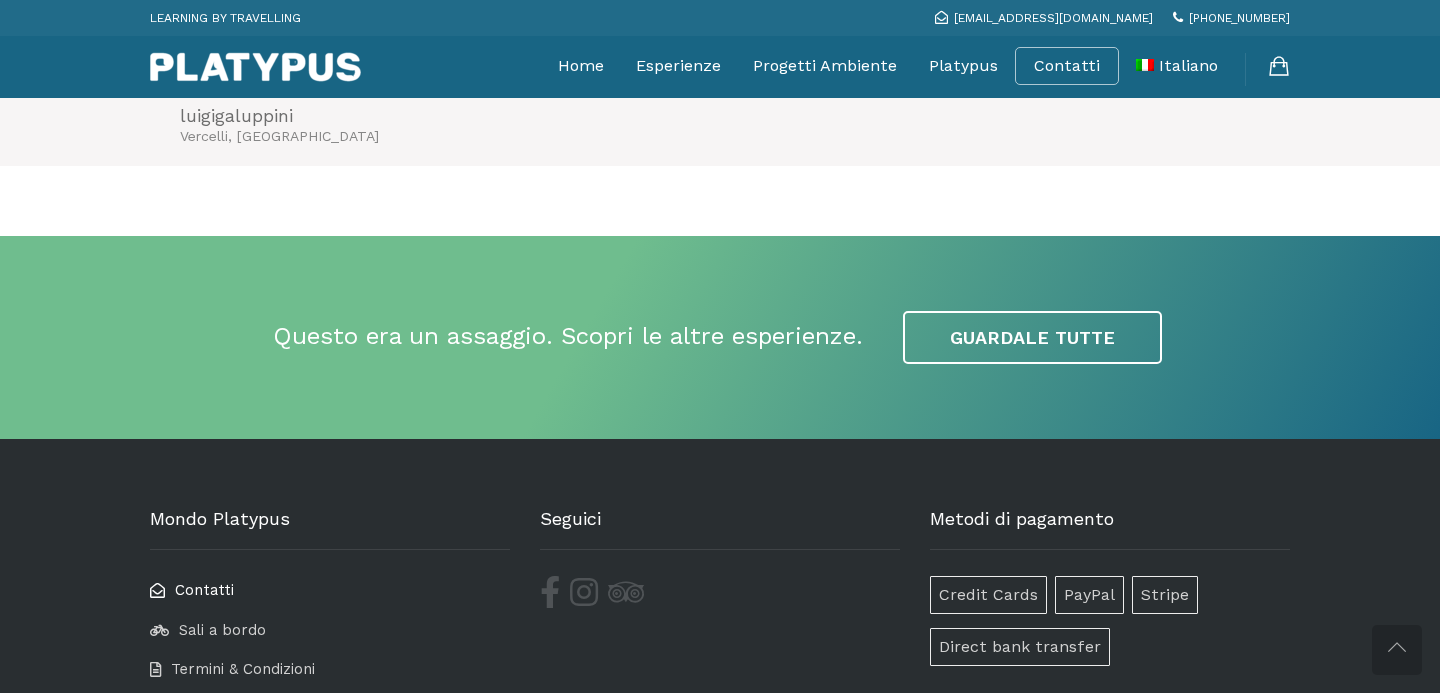 click on "Contatti" at bounding box center (204, 590) 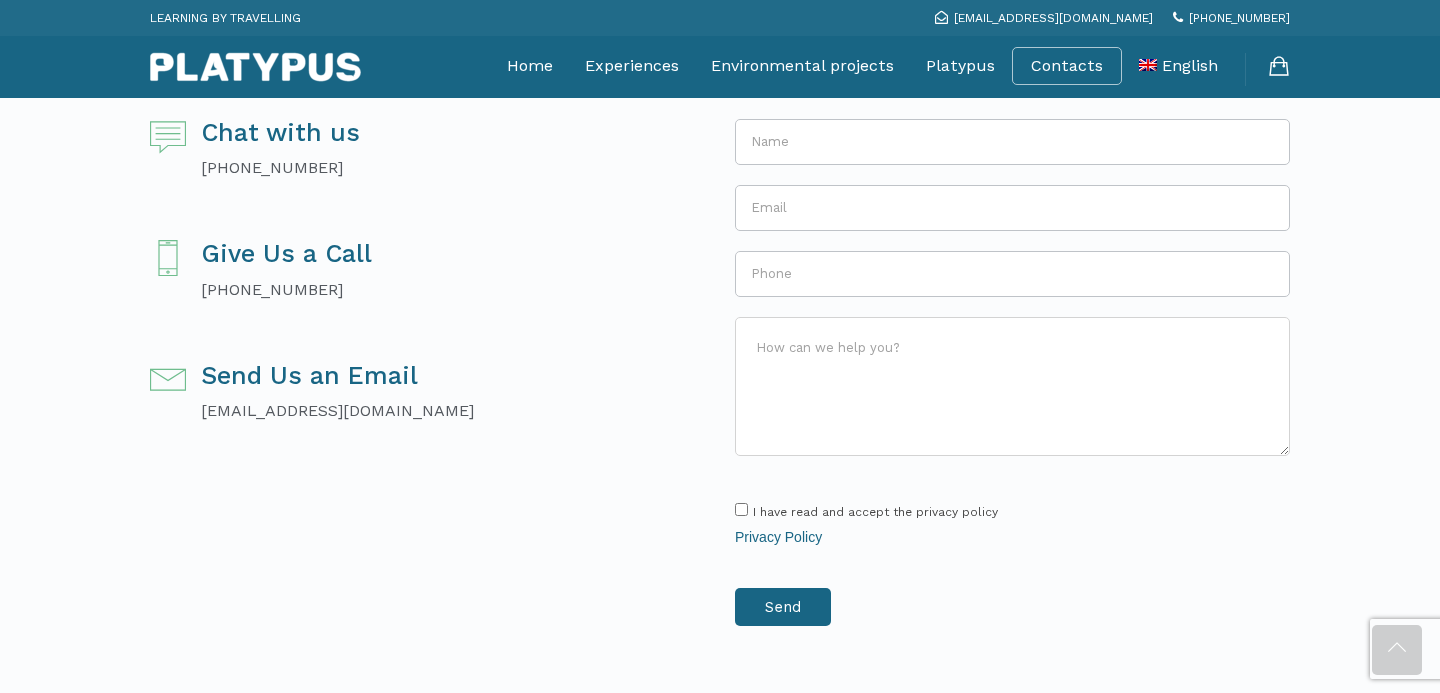 scroll, scrollTop: 604, scrollLeft: 0, axis: vertical 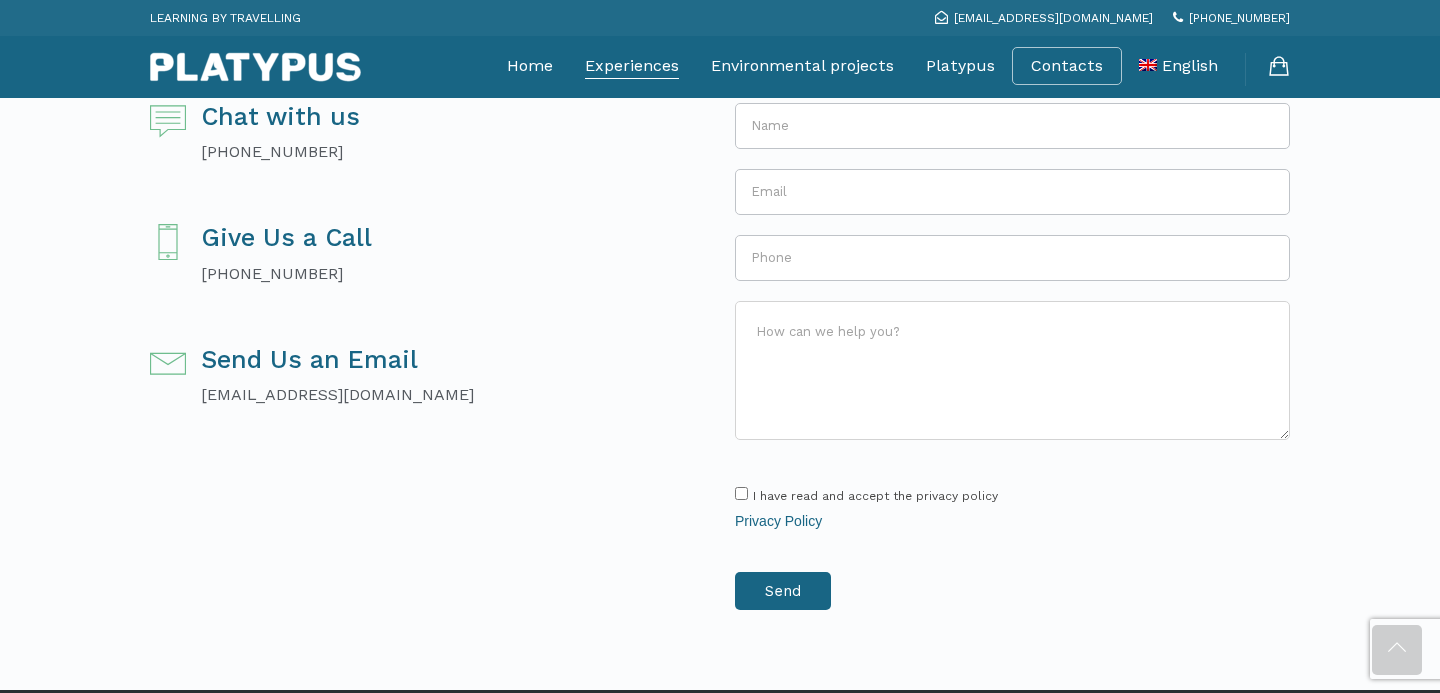 click on "Experiences" at bounding box center [632, 66] 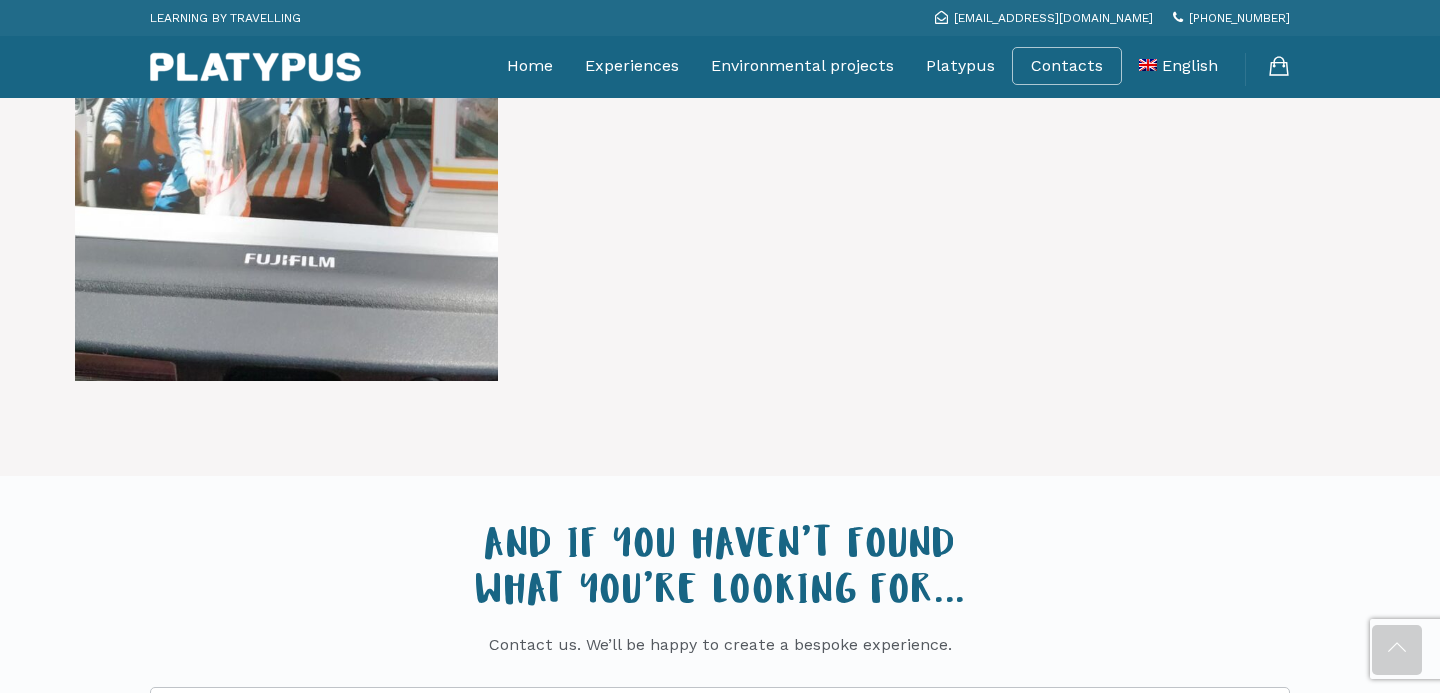scroll, scrollTop: 3574, scrollLeft: 0, axis: vertical 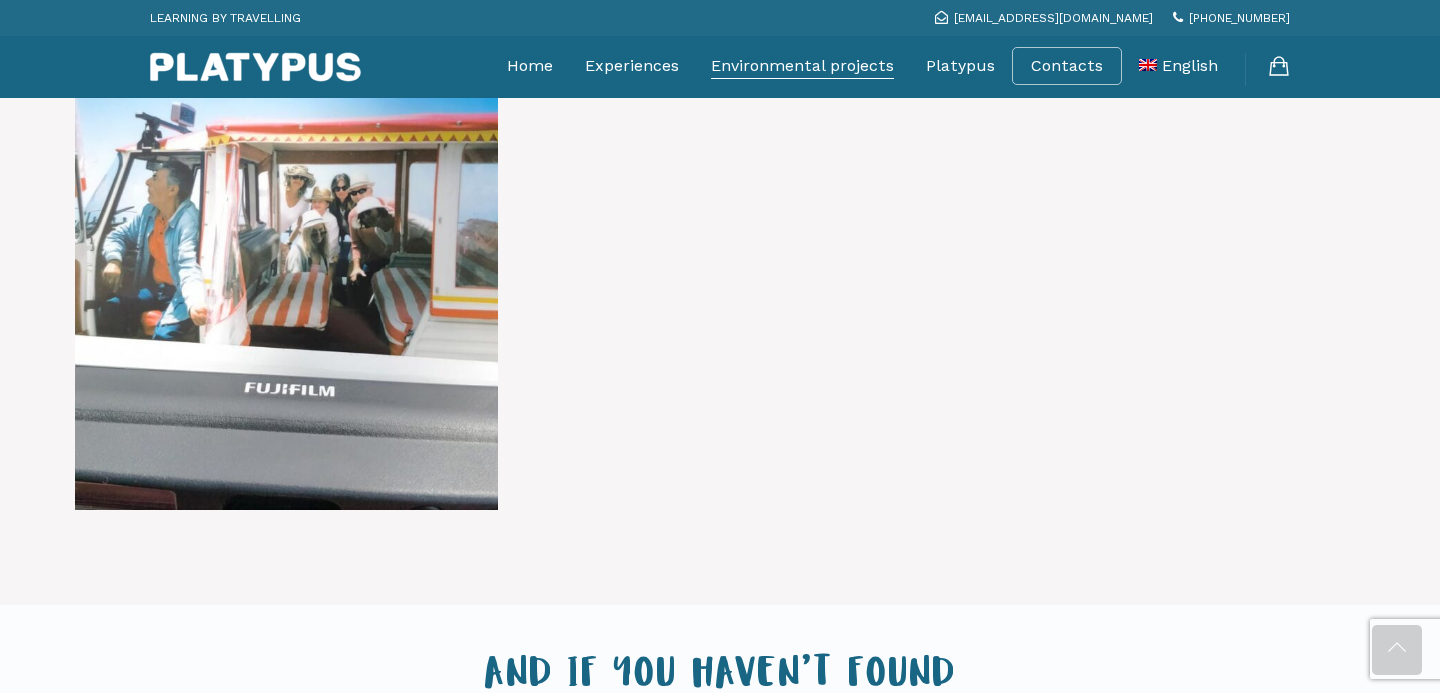 click on "Environmental projects" at bounding box center (802, 66) 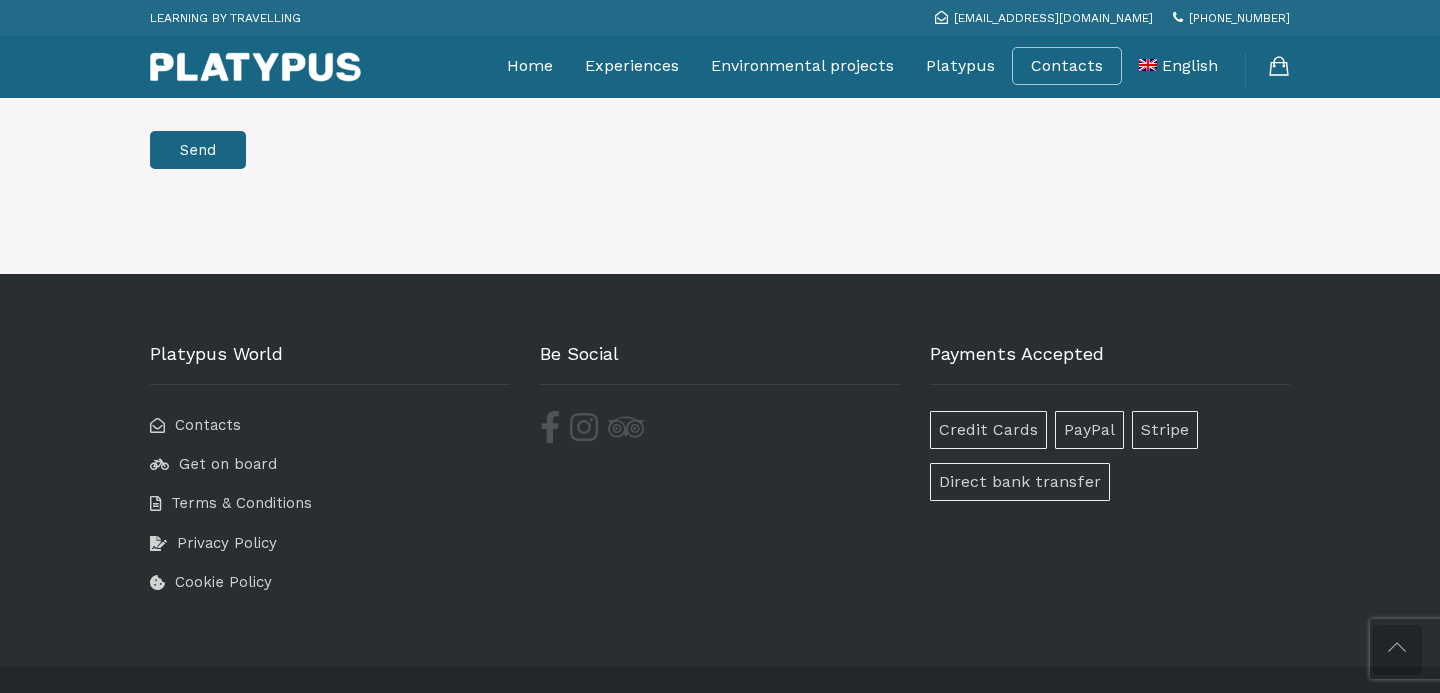 scroll, scrollTop: 2186, scrollLeft: 0, axis: vertical 